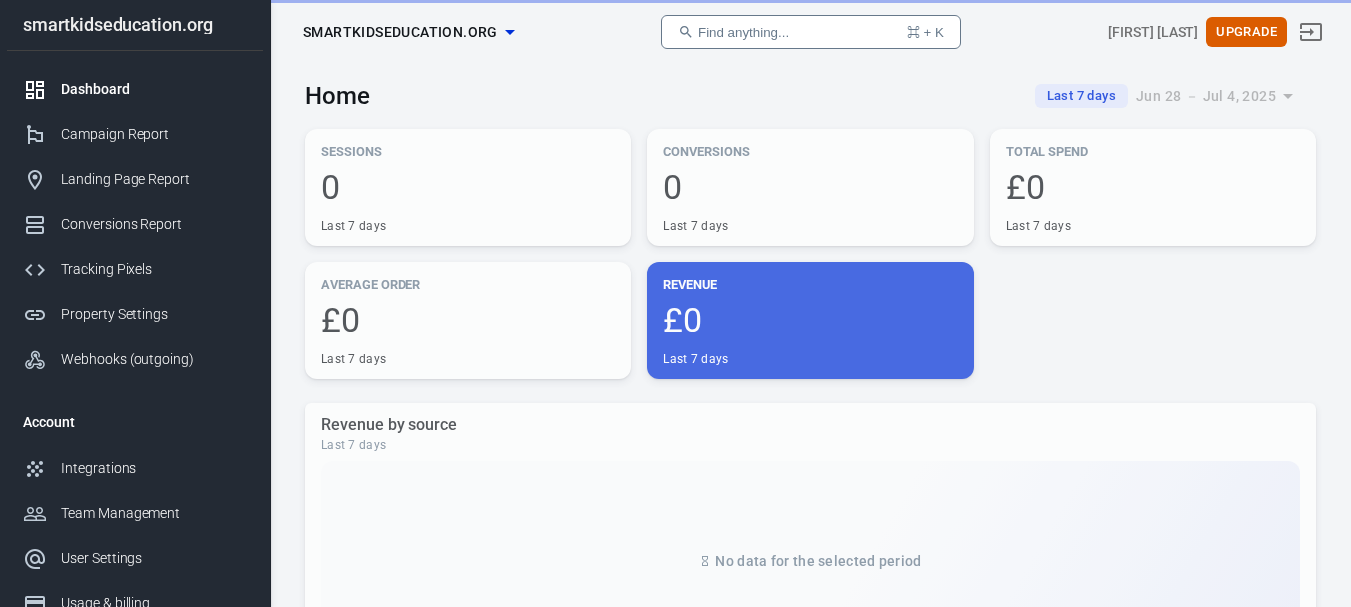 scroll, scrollTop: 0, scrollLeft: 0, axis: both 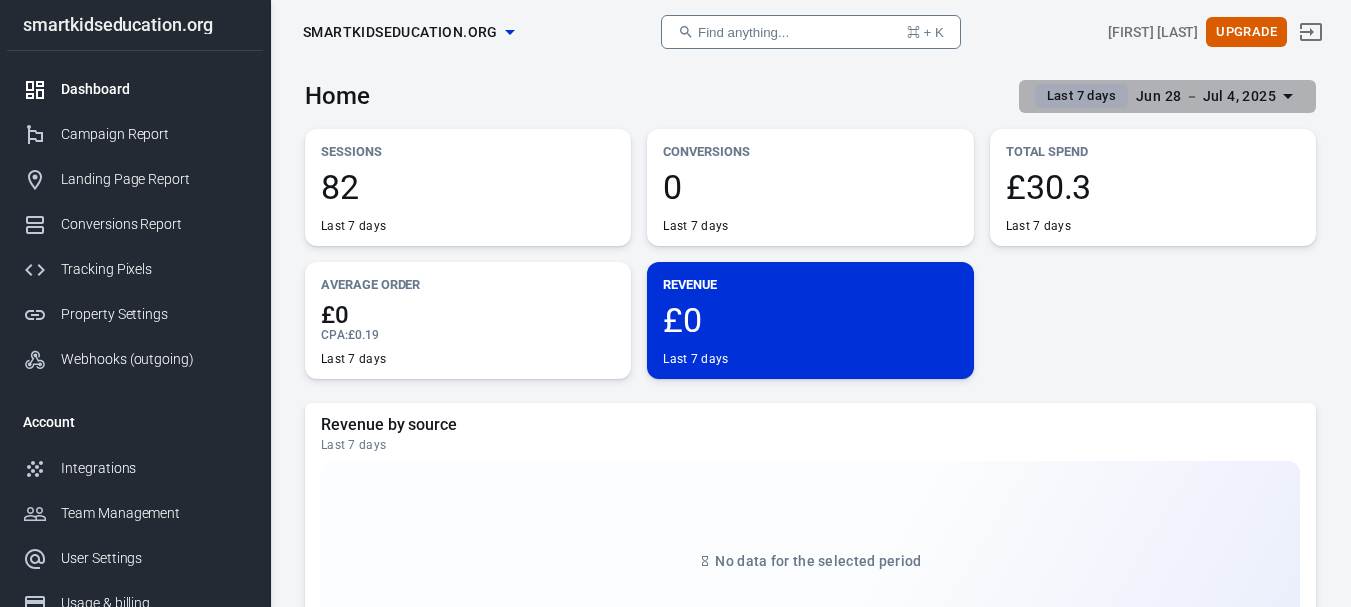 click on "Jun 28 － Jul 4, 2025" at bounding box center [1206, 96] 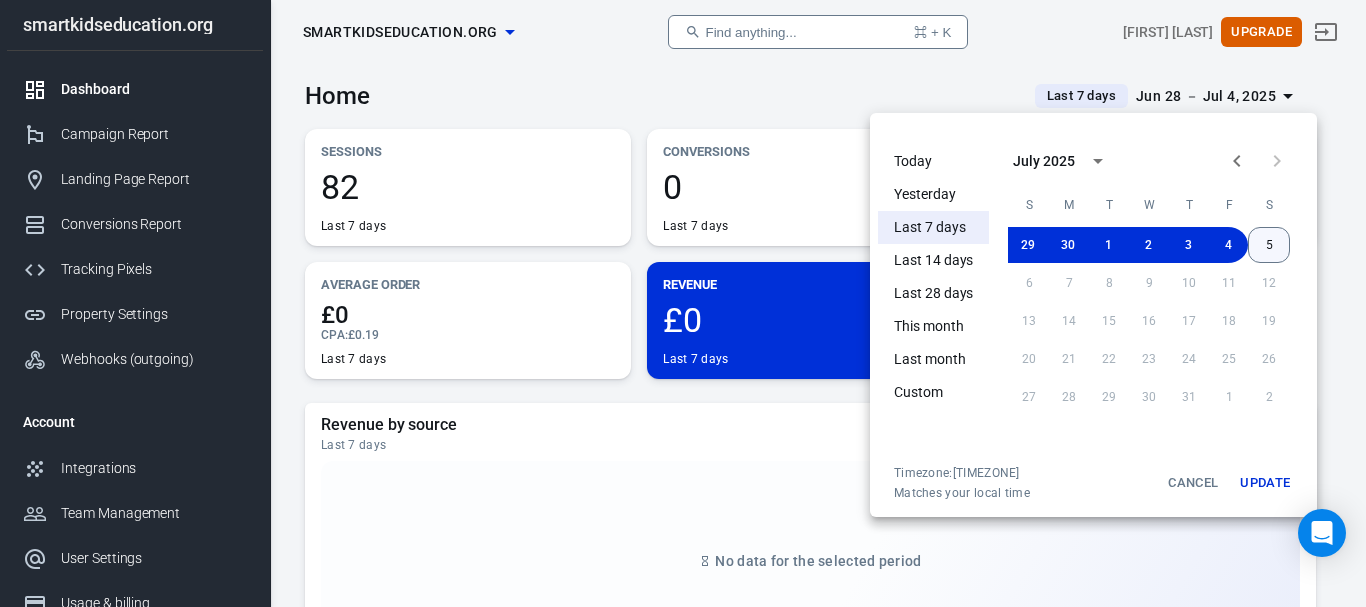 click on "5" at bounding box center (1269, 245) 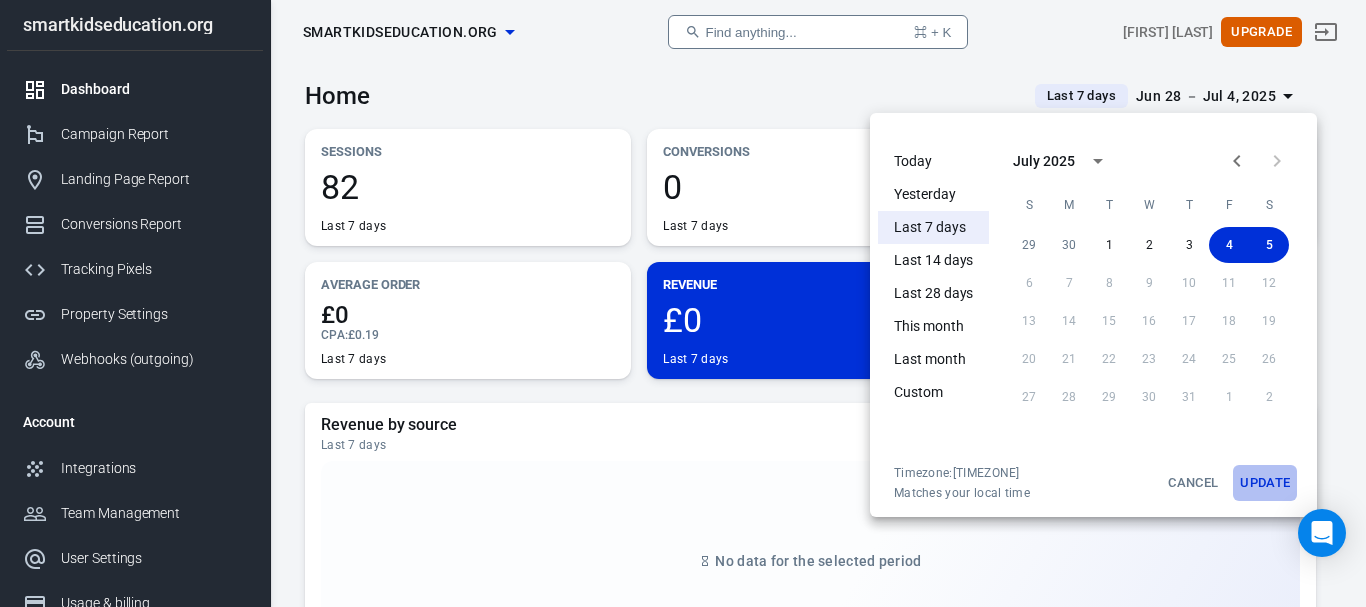 click on "Update" at bounding box center (1265, 483) 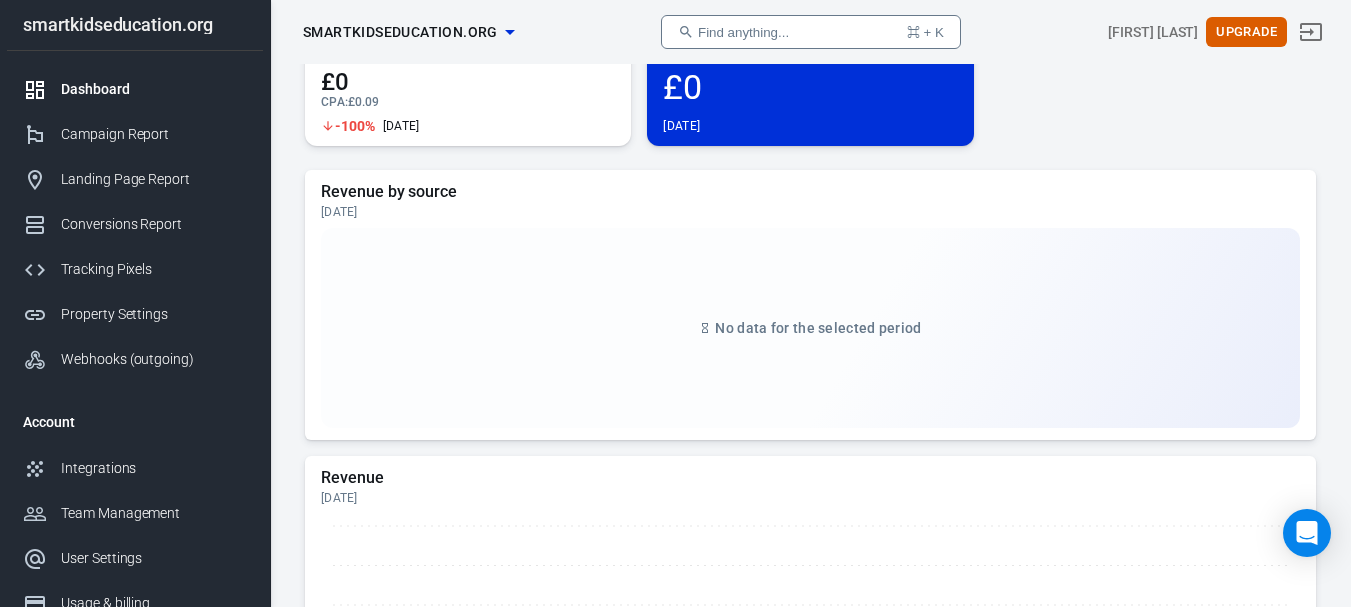 scroll, scrollTop: 0, scrollLeft: 0, axis: both 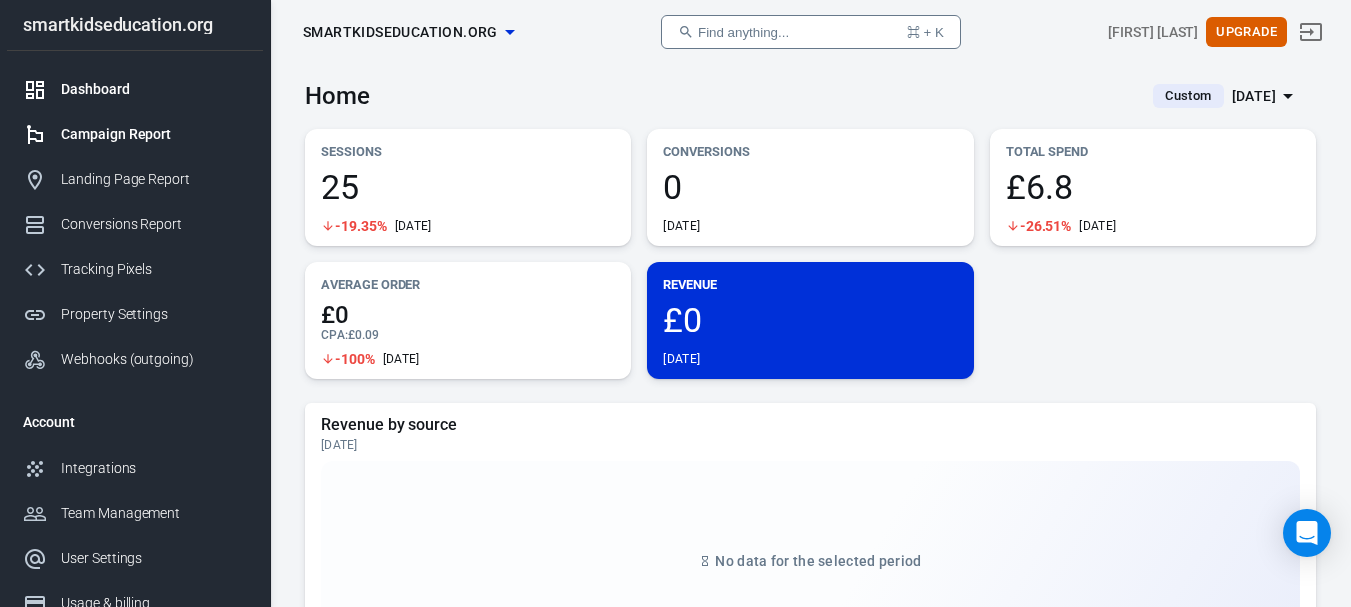 click on "Campaign Report" at bounding box center [154, 134] 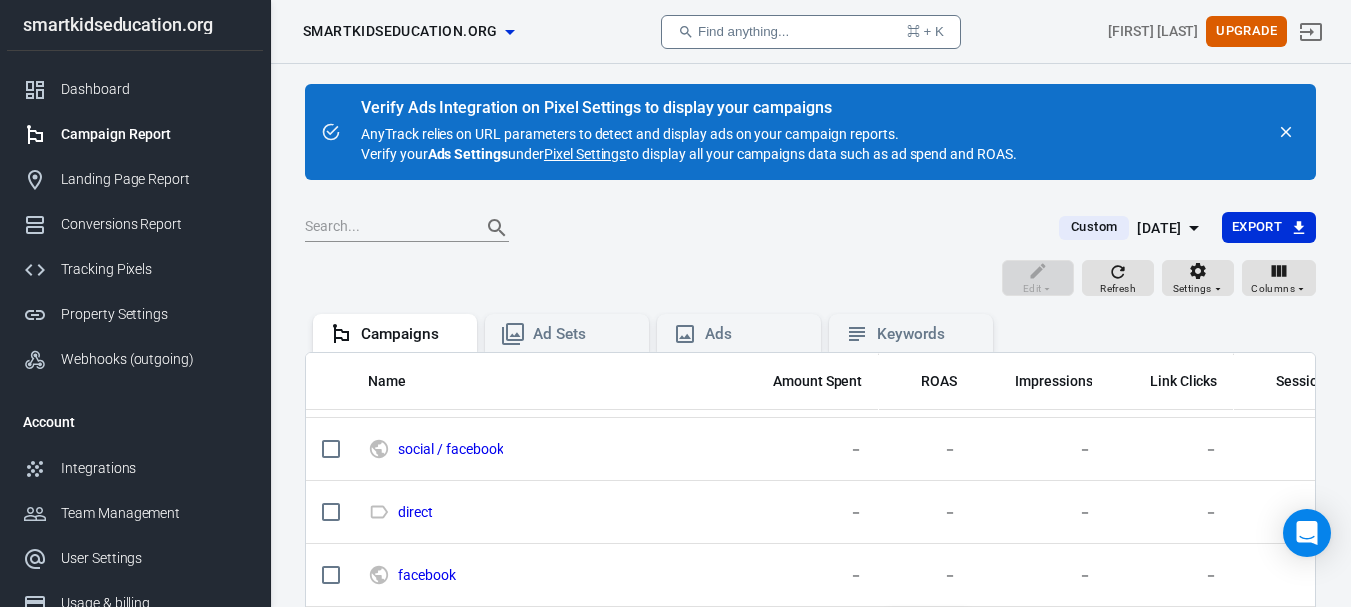 scroll, scrollTop: 134, scrollLeft: 0, axis: vertical 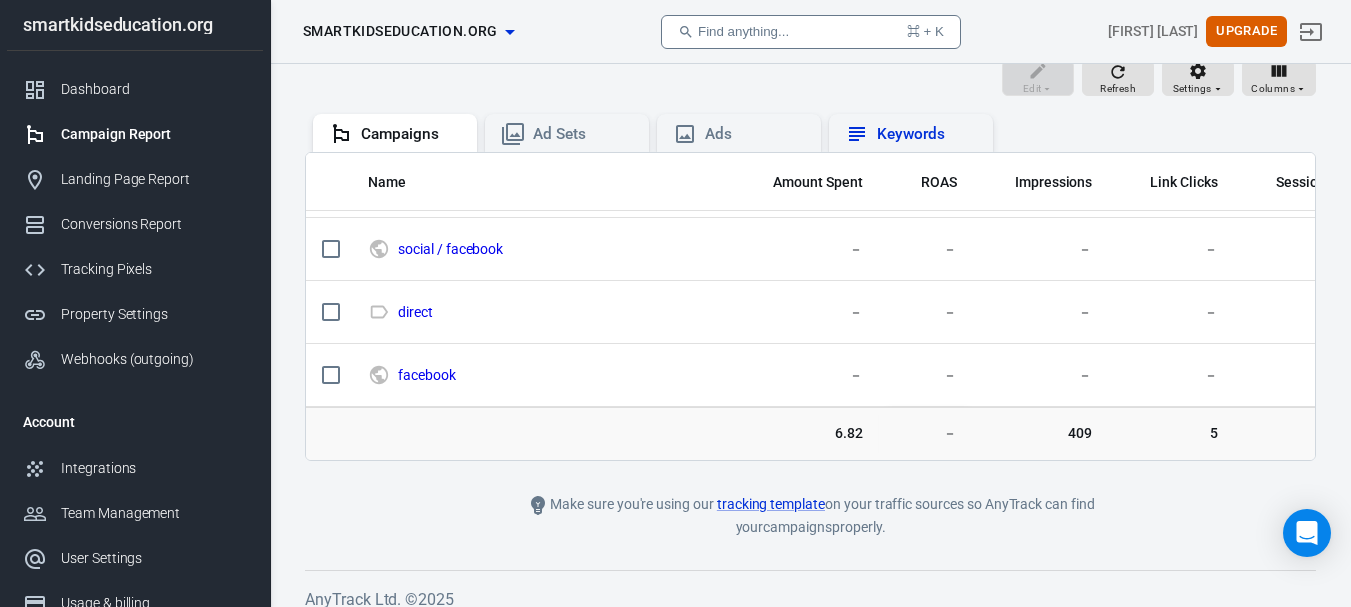 click on "Keywords" at bounding box center (927, 134) 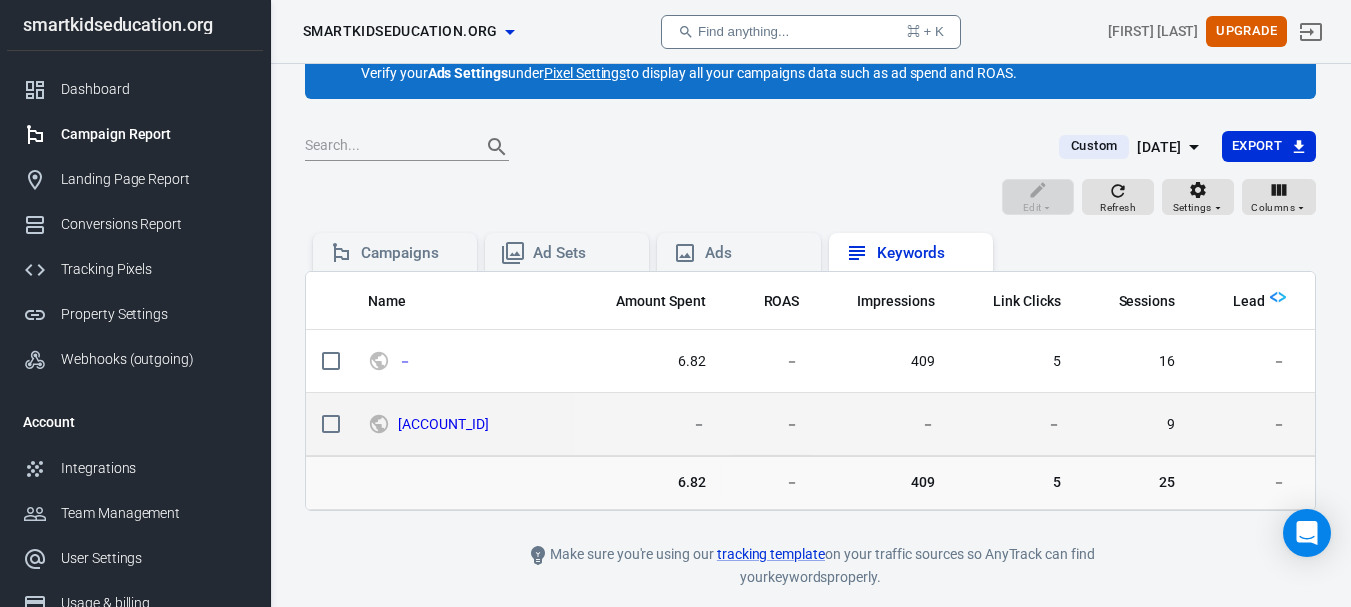 scroll, scrollTop: 164, scrollLeft: 0, axis: vertical 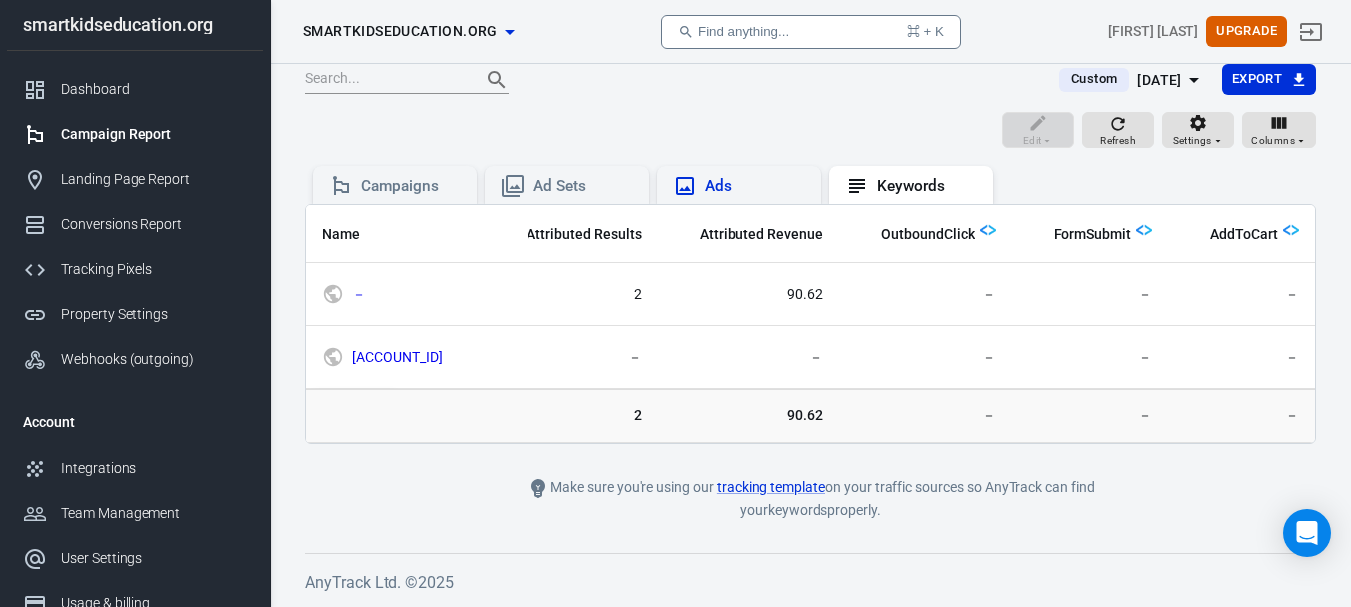 click on "Ads" at bounding box center [755, 186] 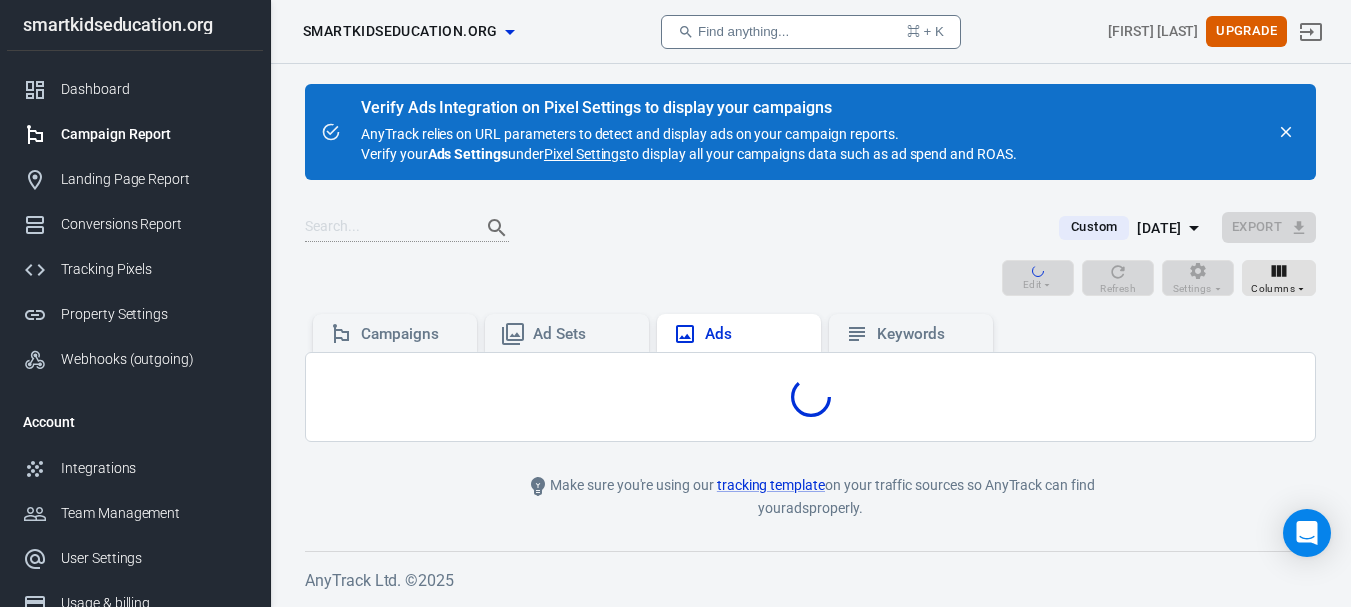 scroll, scrollTop: 0, scrollLeft: 0, axis: both 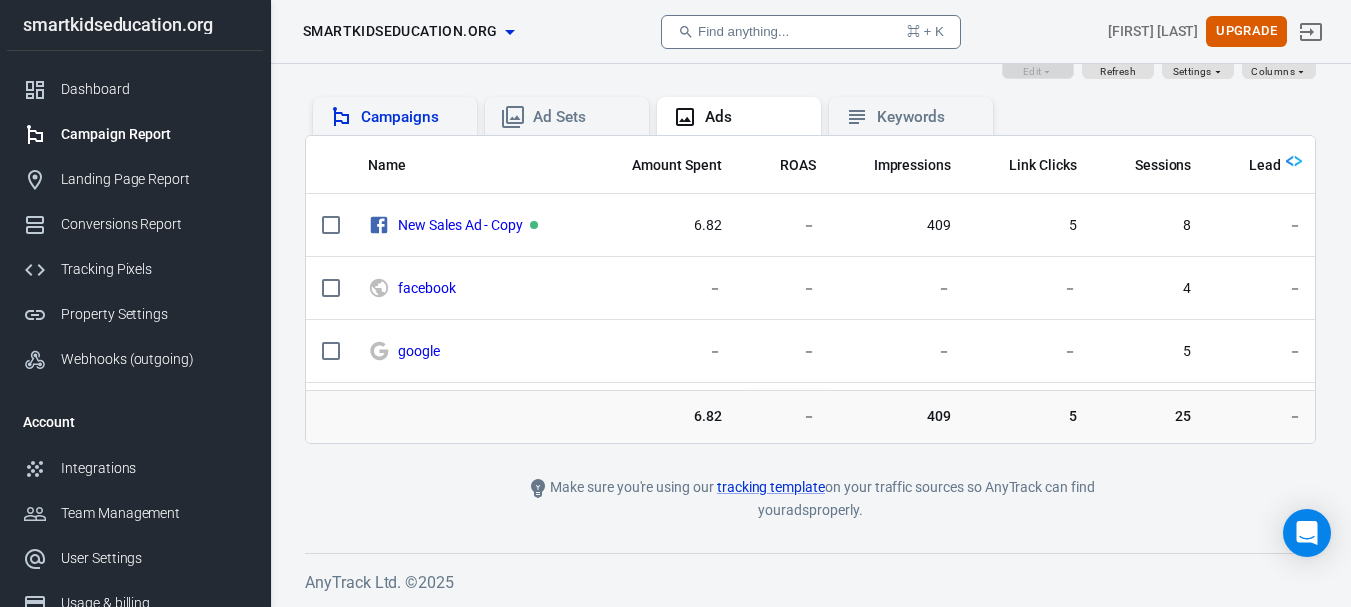 click on "Campaigns" at bounding box center [411, 117] 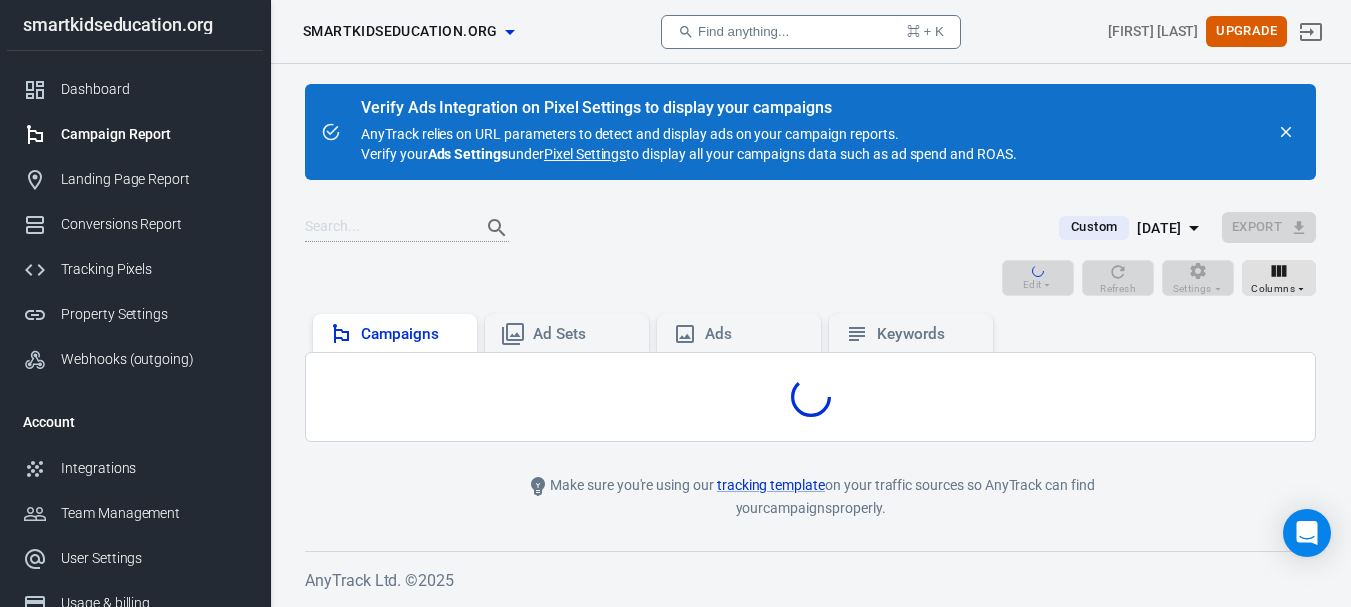 scroll, scrollTop: 0, scrollLeft: 0, axis: both 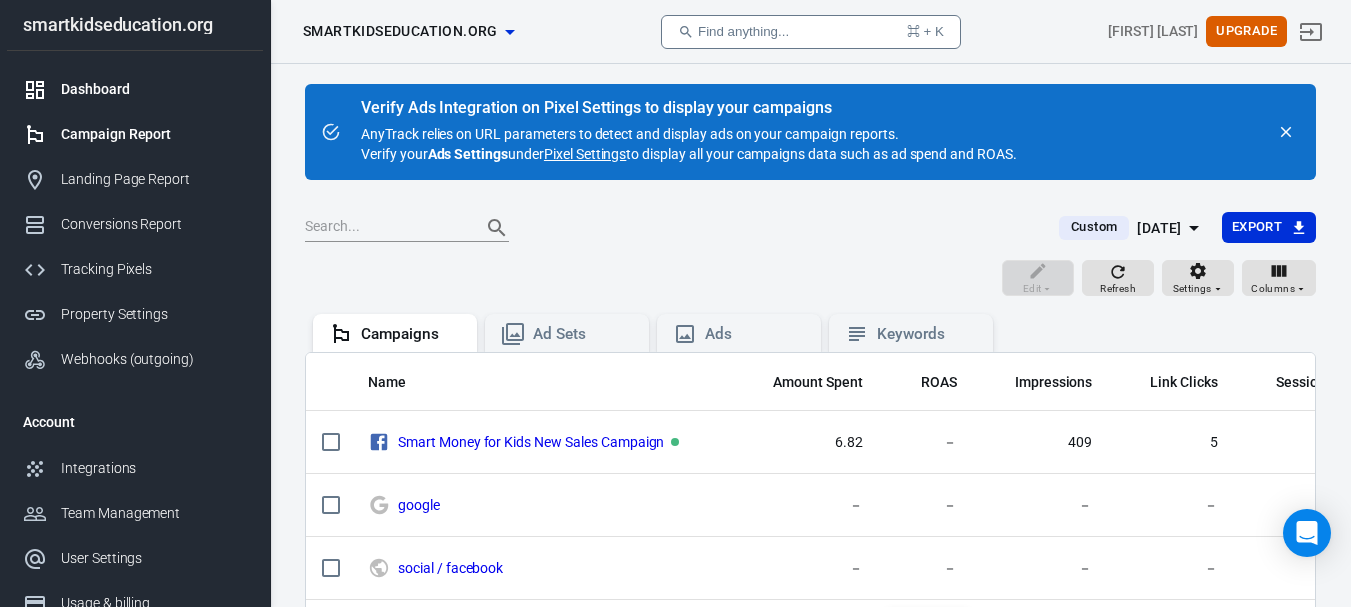 click on "Dashboard" at bounding box center [135, 89] 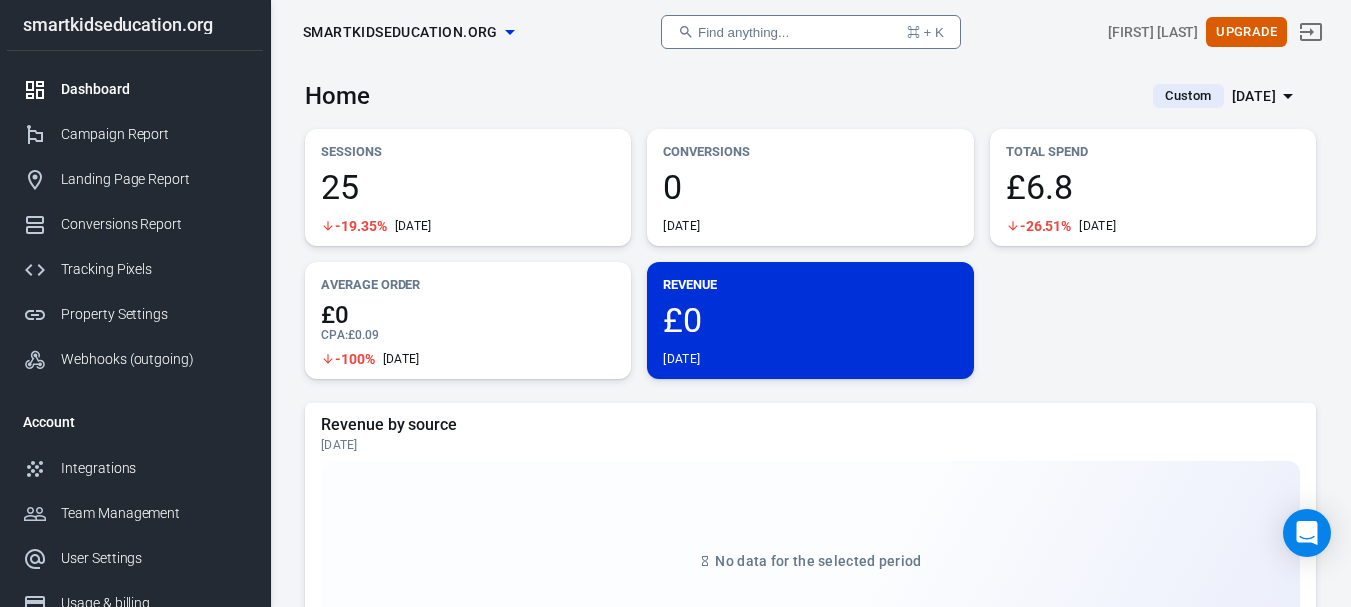 click on "0" at bounding box center (468, 187) 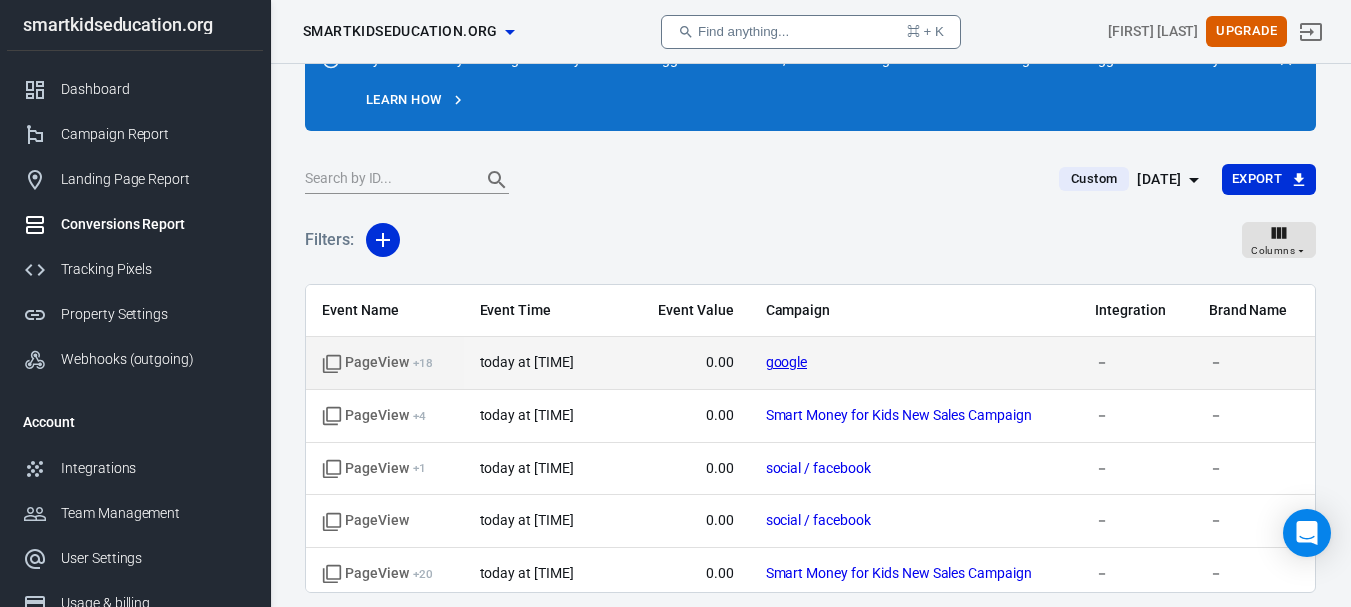 scroll, scrollTop: 167, scrollLeft: 0, axis: vertical 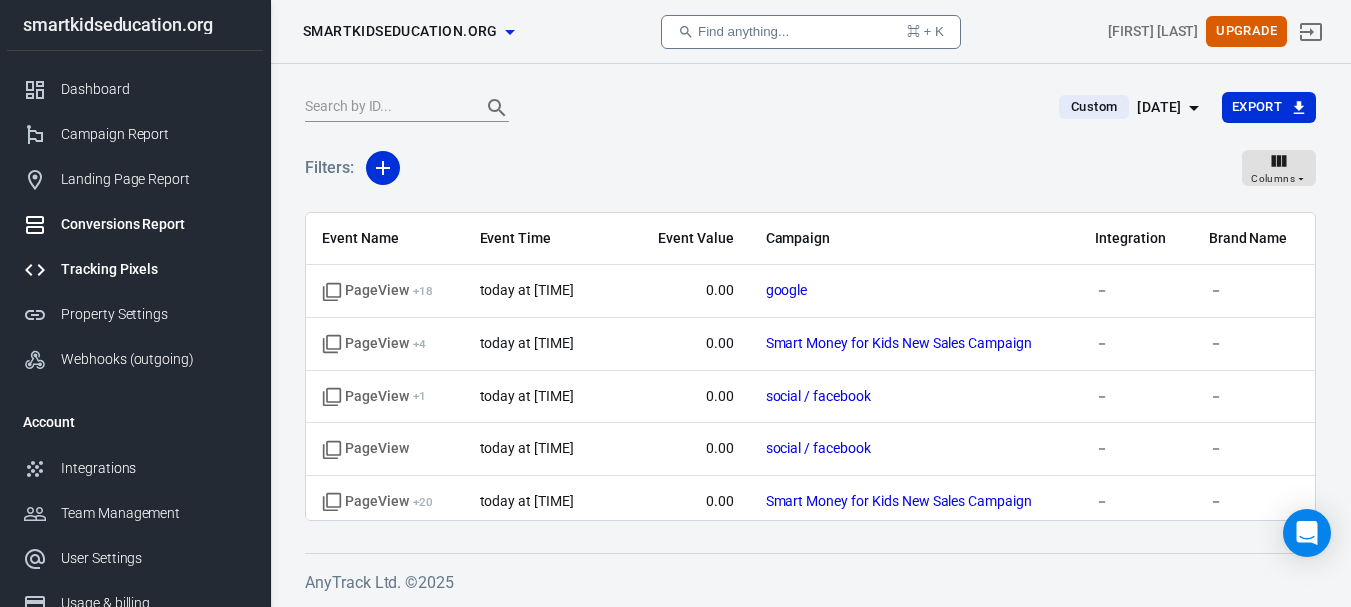 click on "Tracking Pixels" at bounding box center (154, 269) 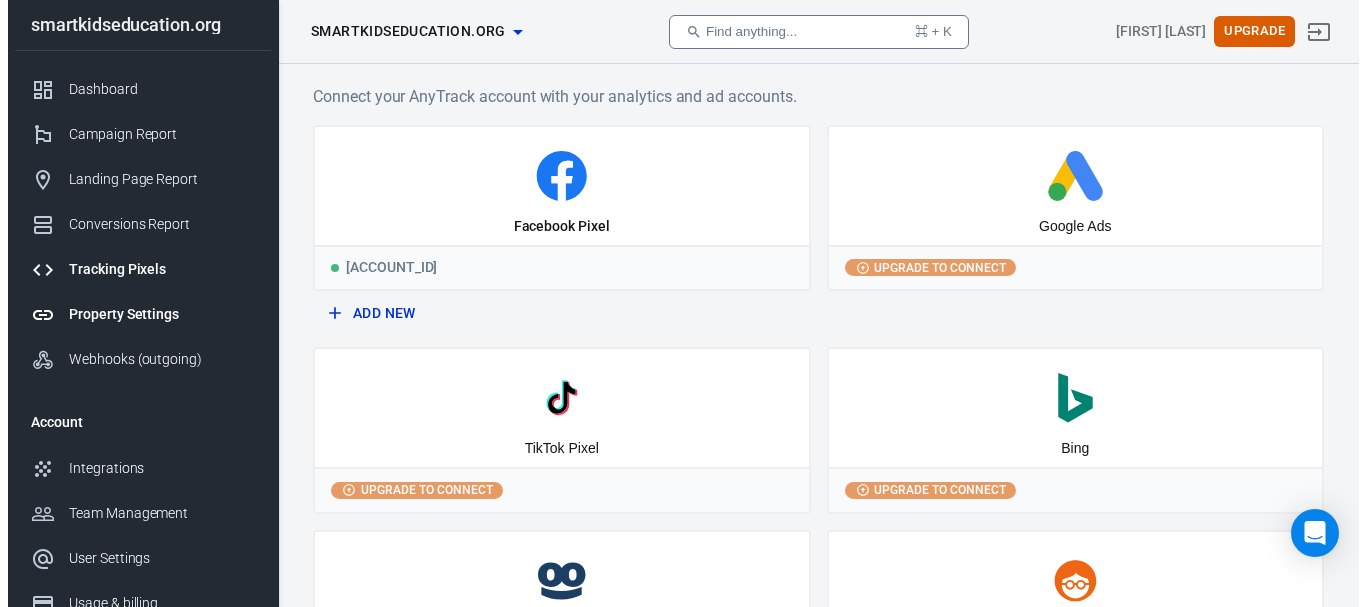 scroll, scrollTop: 0, scrollLeft: 0, axis: both 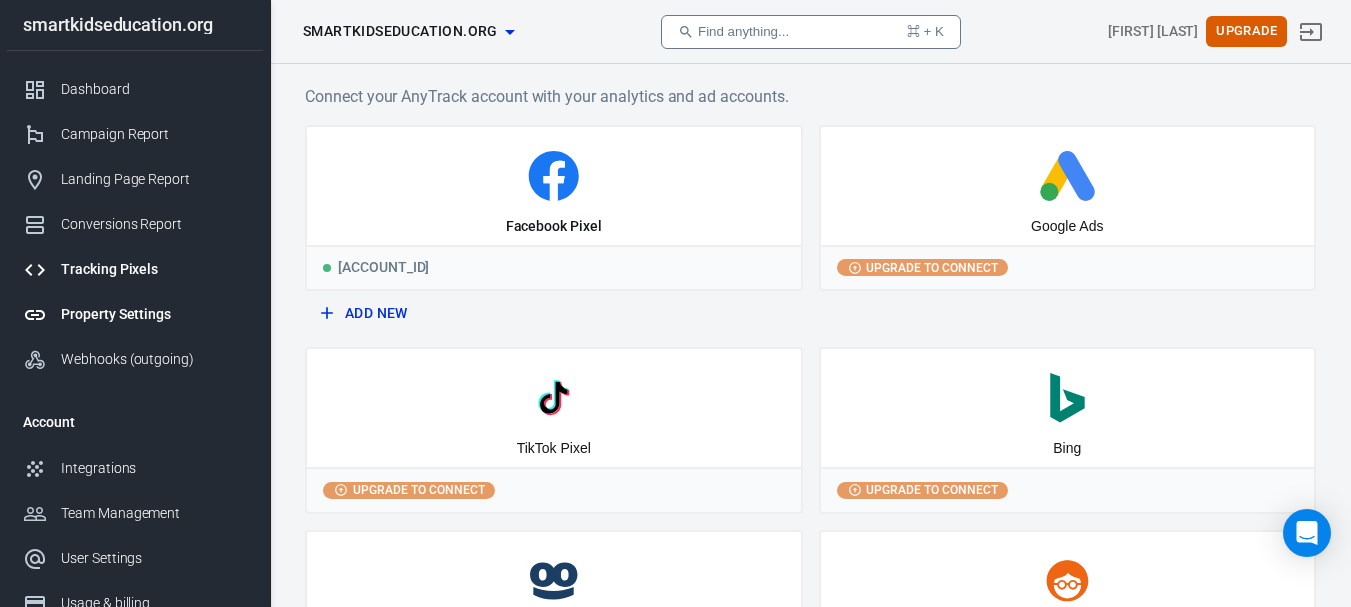 click on "Property Settings" at bounding box center [154, 314] 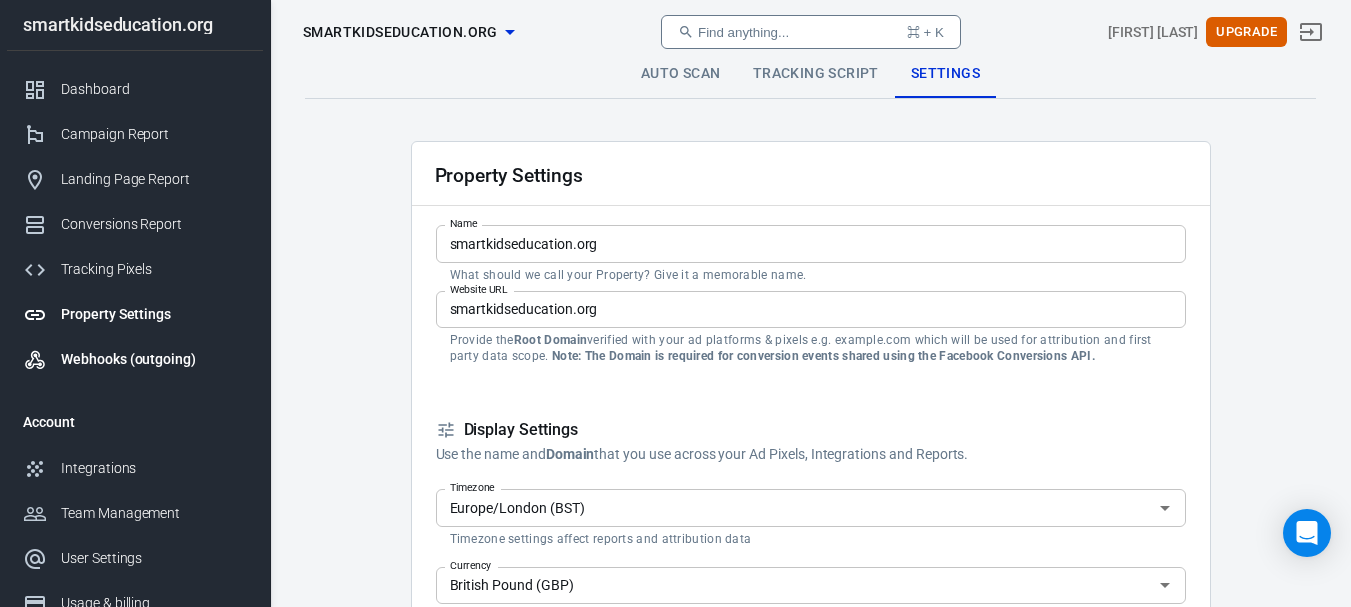 click on "Webhooks (outgoing)" at bounding box center [154, 359] 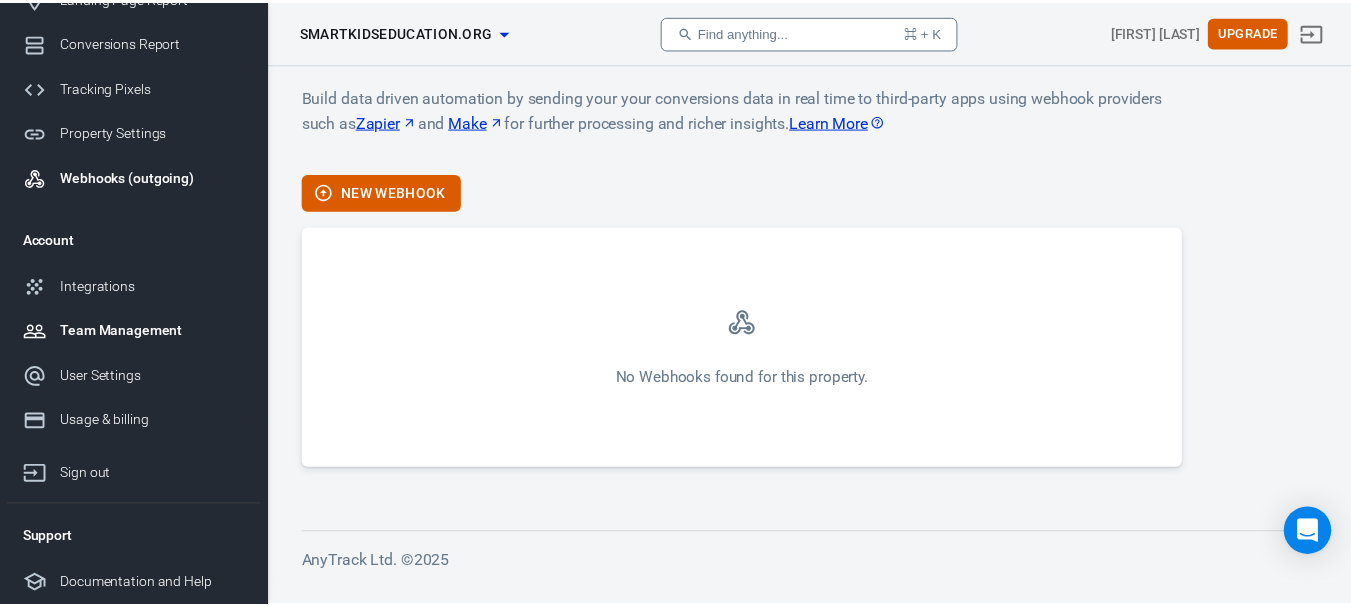 scroll, scrollTop: 0, scrollLeft: 0, axis: both 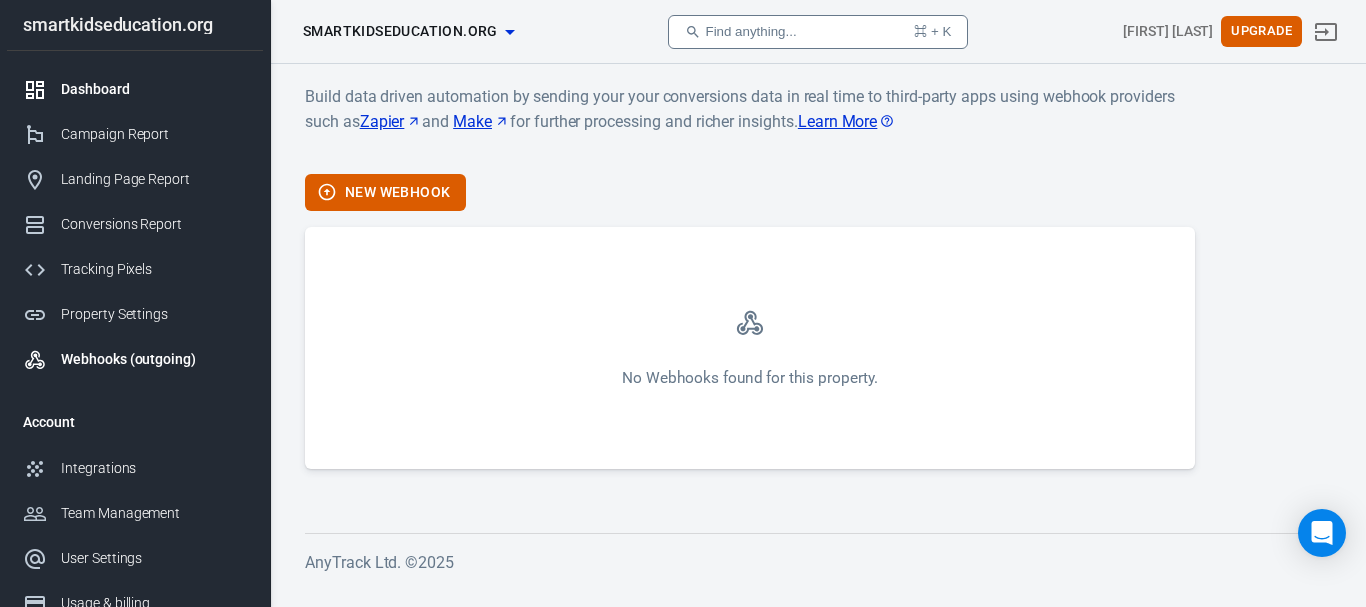 click at bounding box center (42, 90) 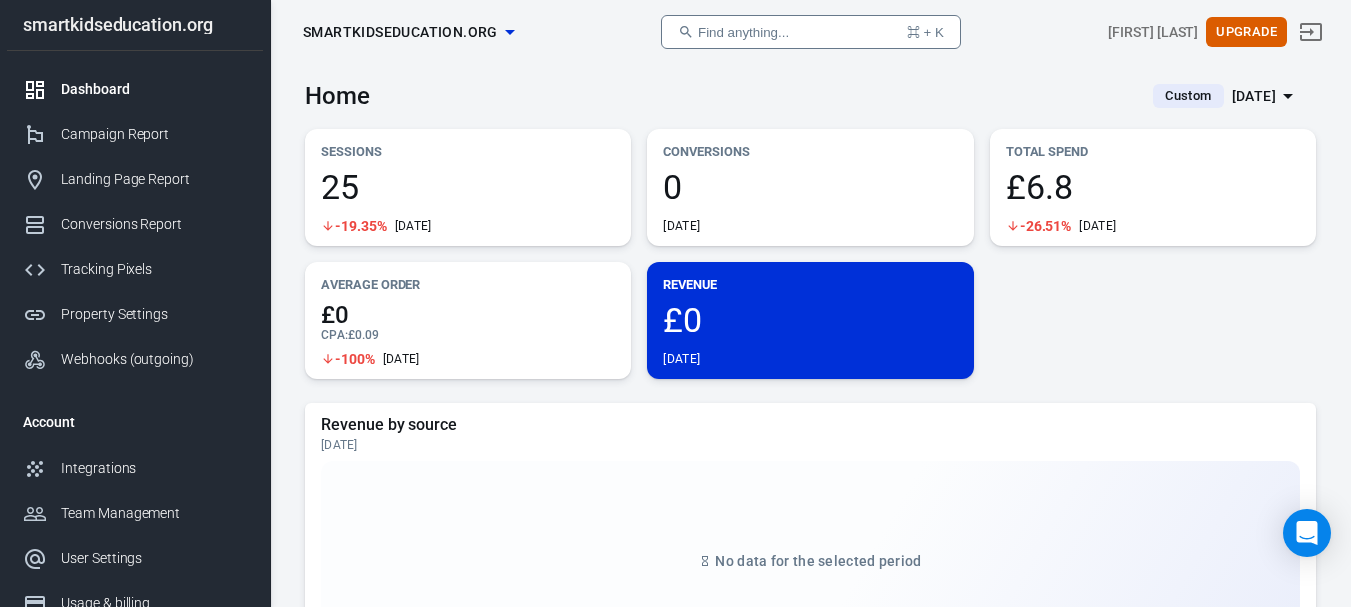 click on "Sessions 25 -19.35% [DATE] Conversions 0 [DATE] Total Spend £6.8 -26.51% [DATE] Average Order £0 CPA : £0.09 -100% [DATE] Revenue £0 [DATE]" at bounding box center (810, 254) 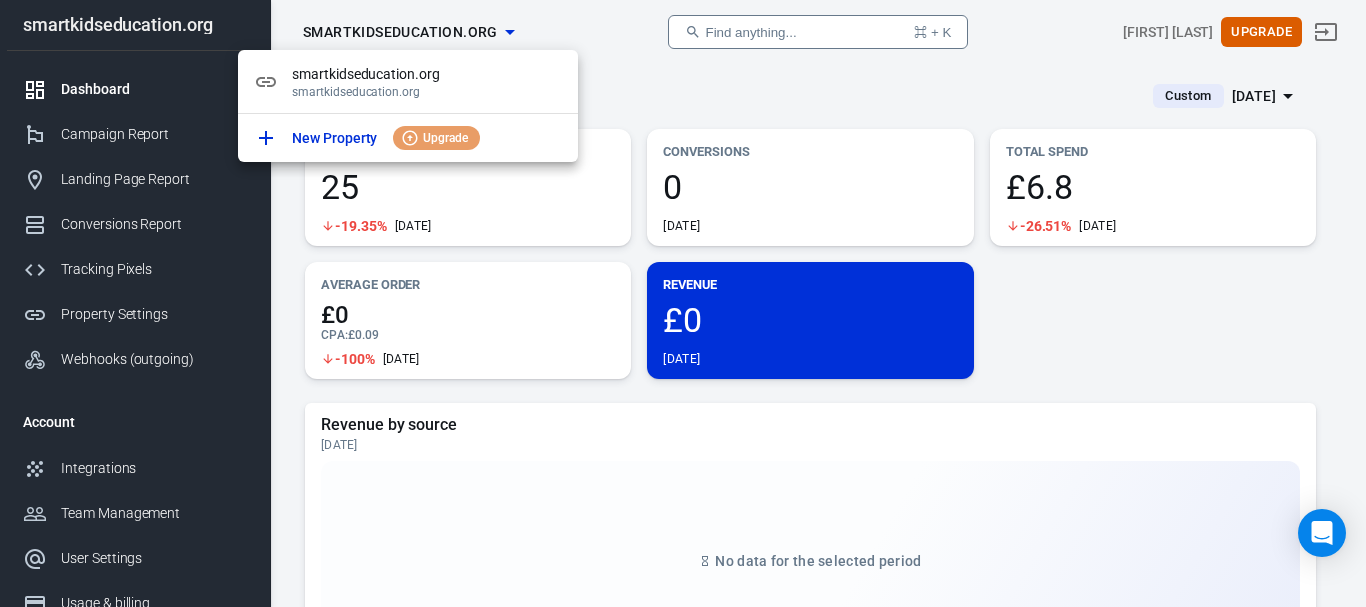 click at bounding box center (683, 303) 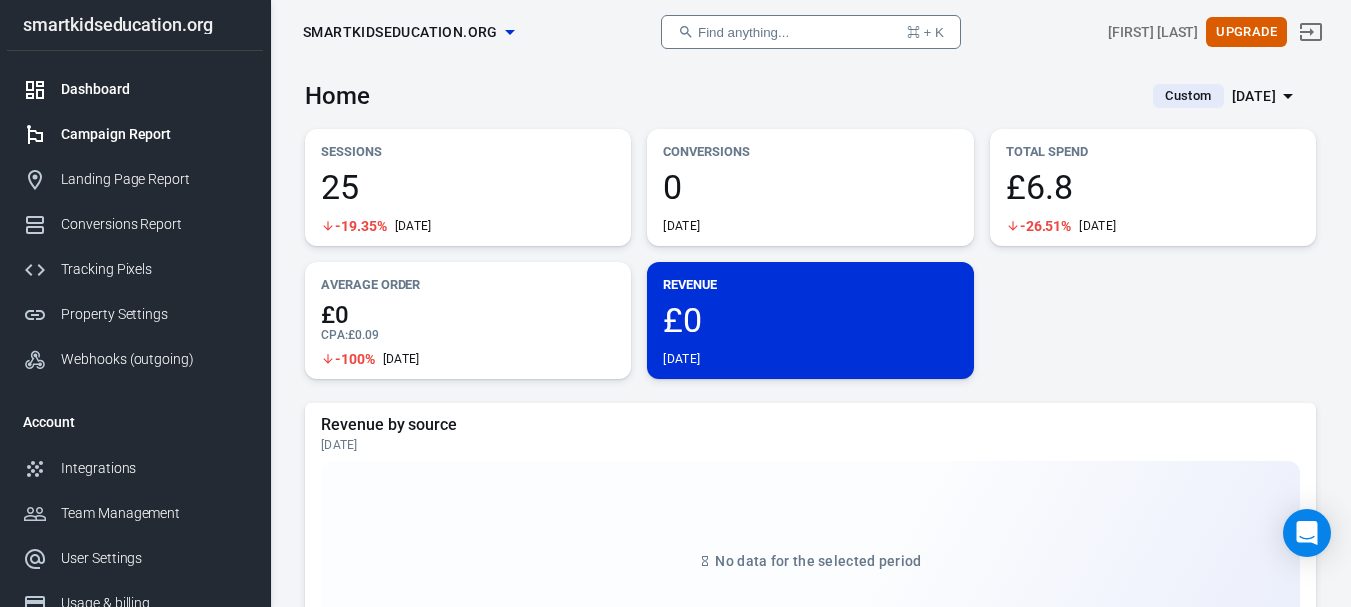 click on "Campaign Report" at bounding box center (154, 134) 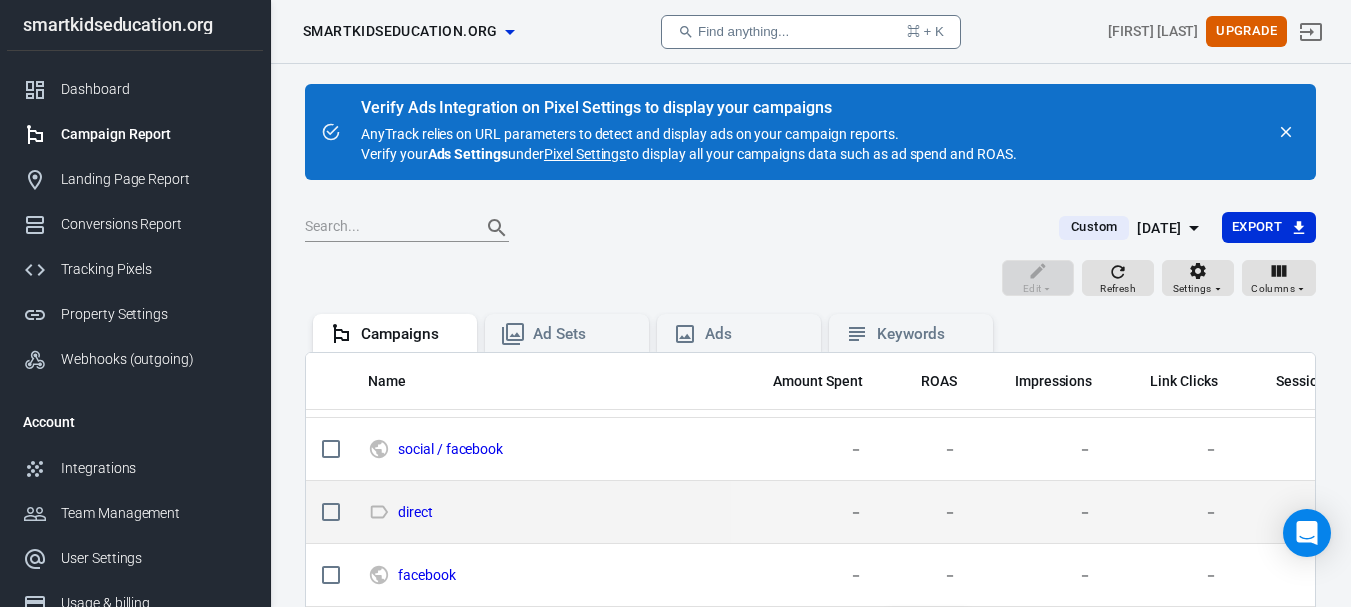 scroll, scrollTop: 134, scrollLeft: 0, axis: vertical 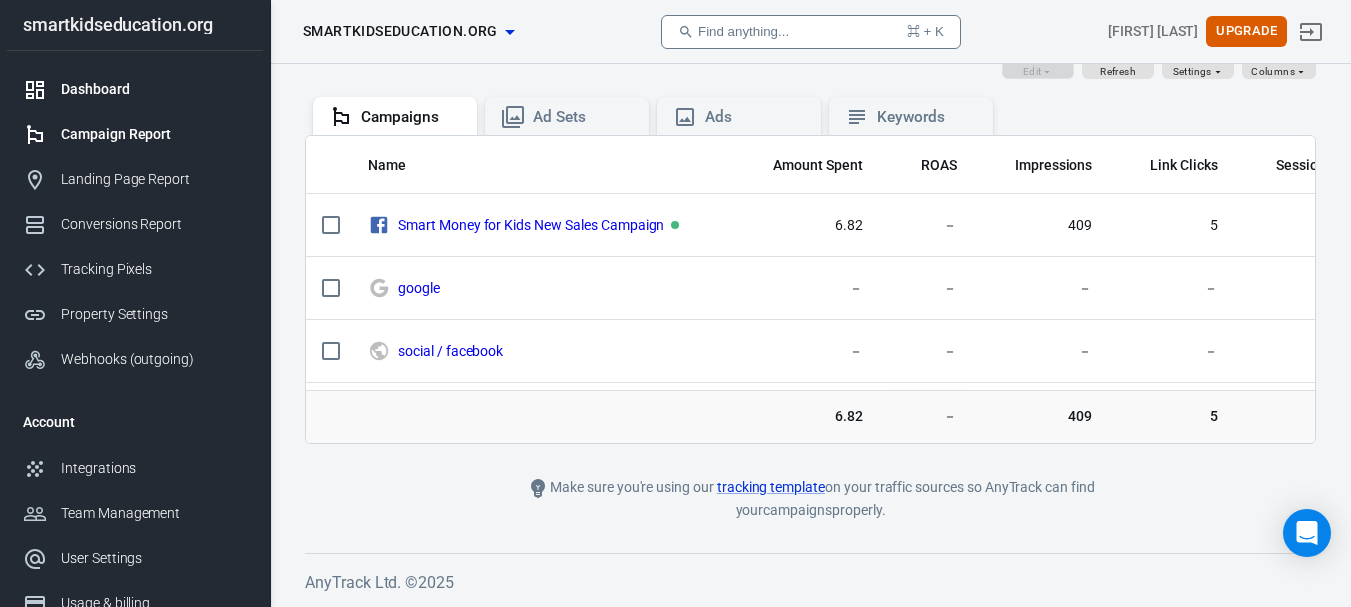 click on "Dashboard" at bounding box center [154, 89] 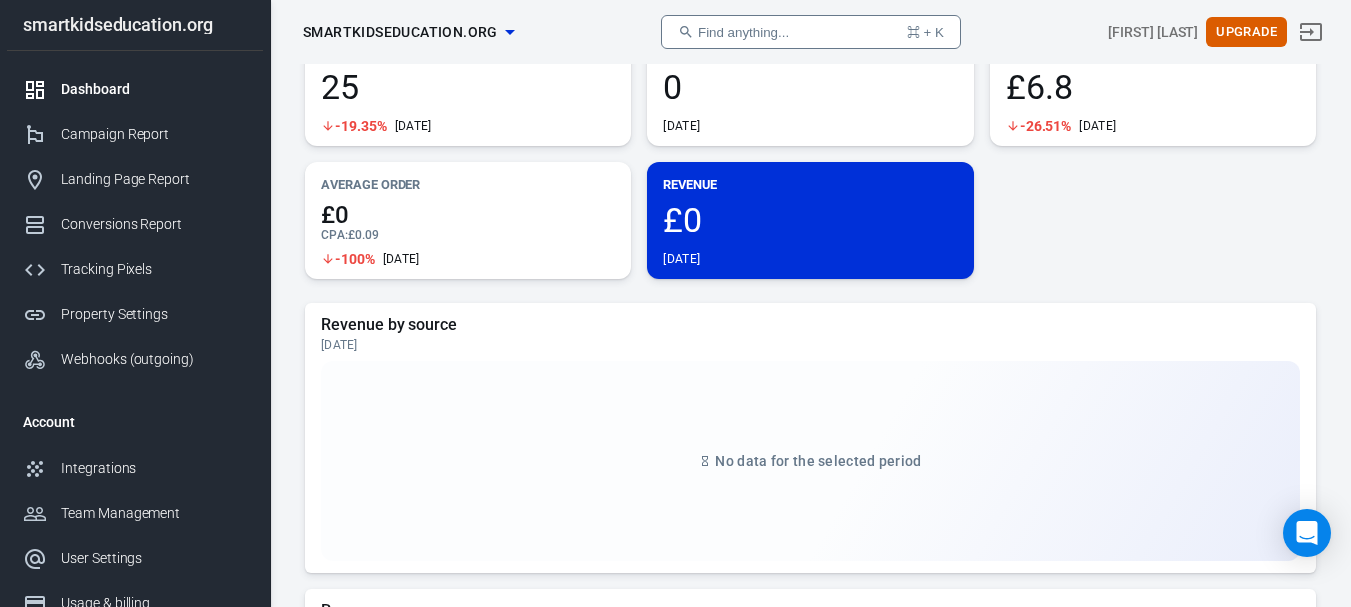 scroll, scrollTop: 0, scrollLeft: 0, axis: both 